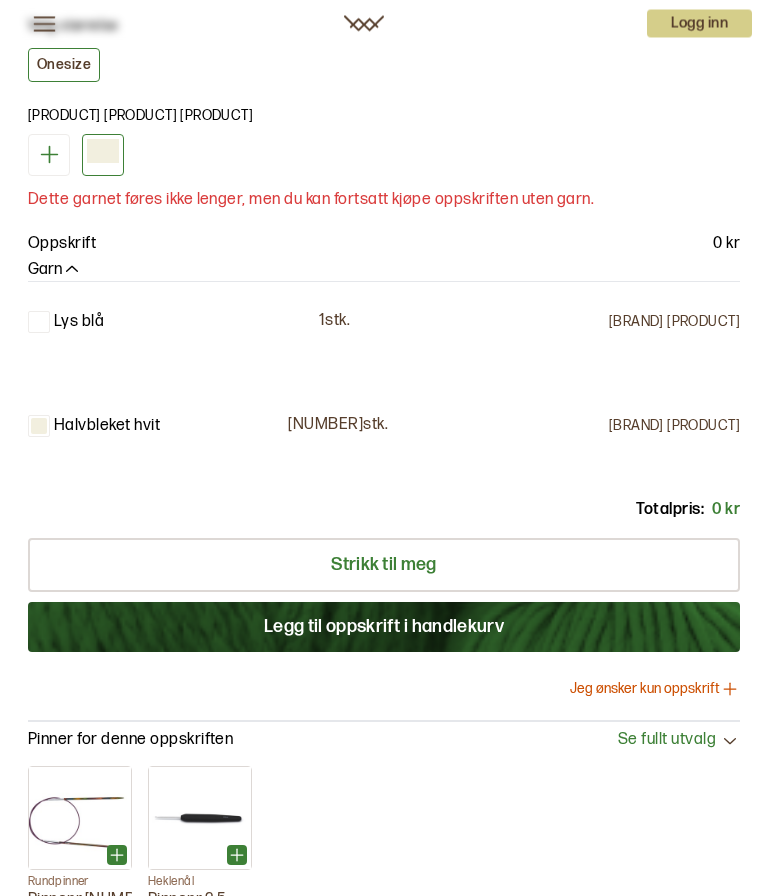 scroll, scrollTop: 1339, scrollLeft: 0, axis: vertical 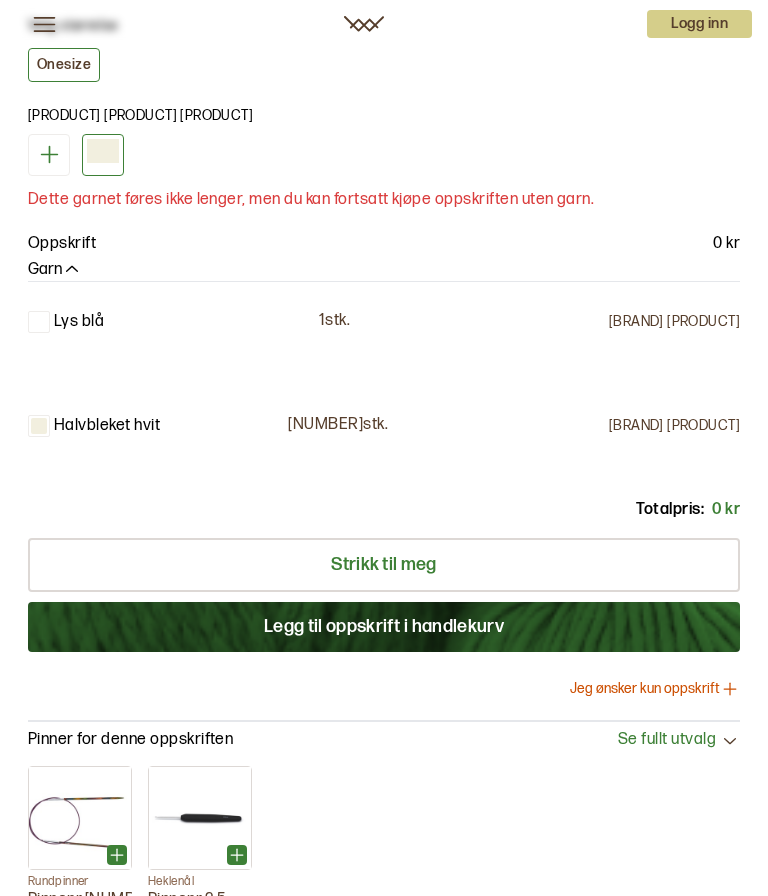 click on "Legg til oppskrift i handlekurv" at bounding box center (384, 627) 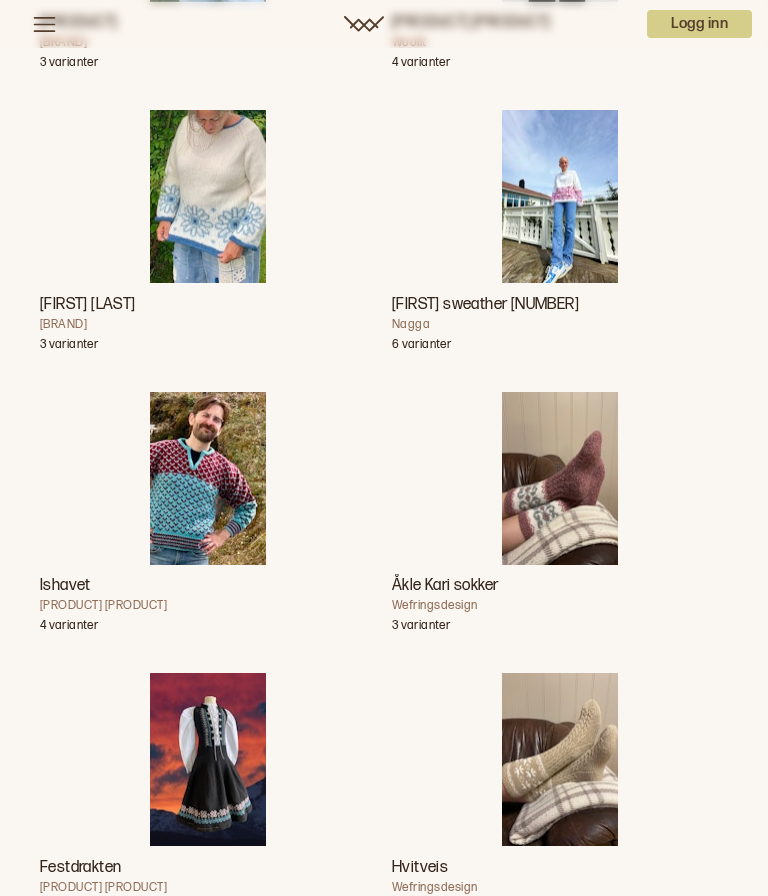 scroll, scrollTop: 0, scrollLeft: 0, axis: both 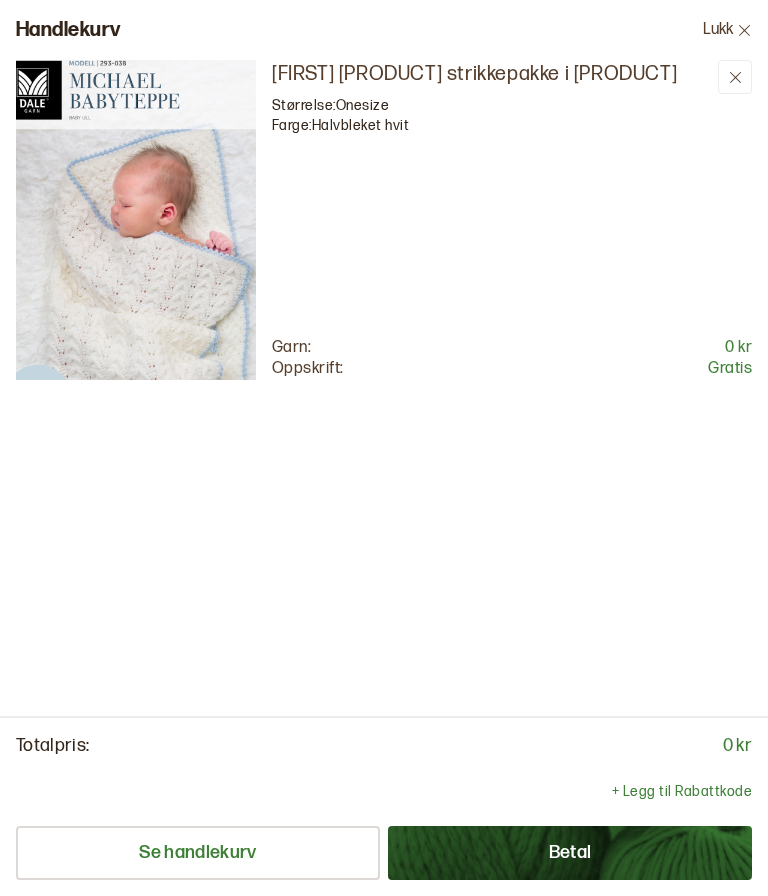 click on "Betal" at bounding box center [570, 853] 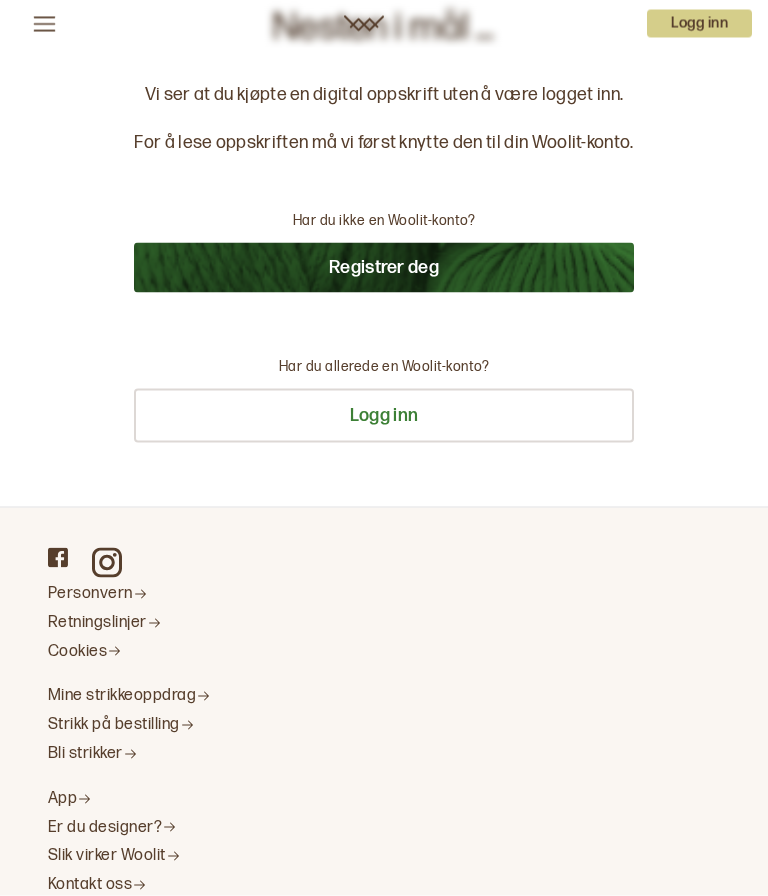 scroll, scrollTop: 0, scrollLeft: 0, axis: both 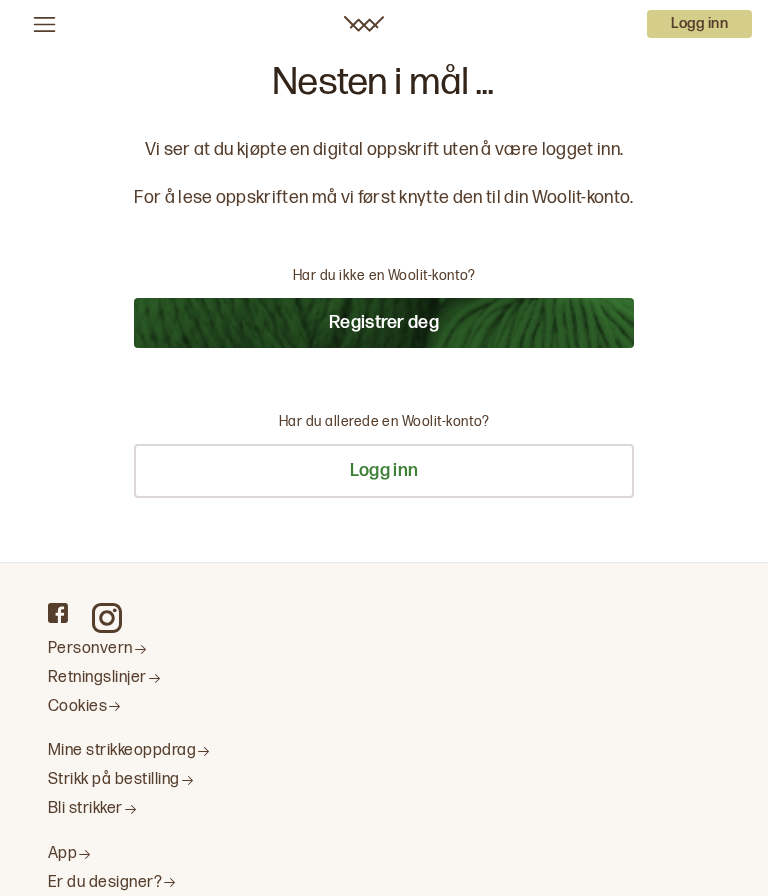 click on "Registrer deg" at bounding box center [383, 323] 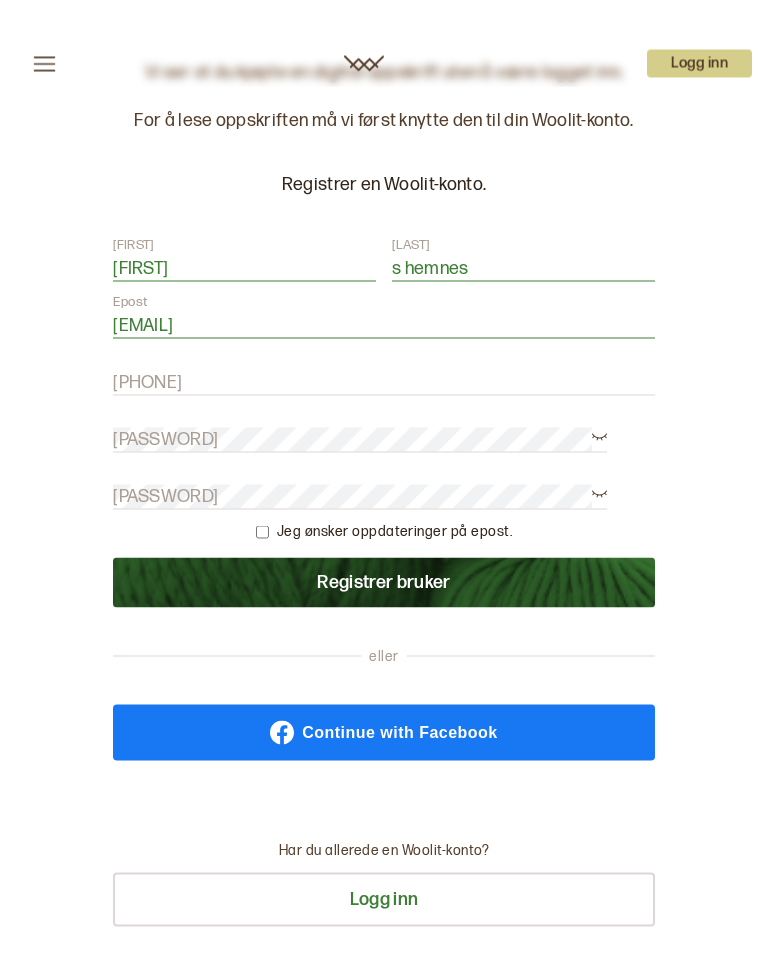 scroll, scrollTop: 0, scrollLeft: 0, axis: both 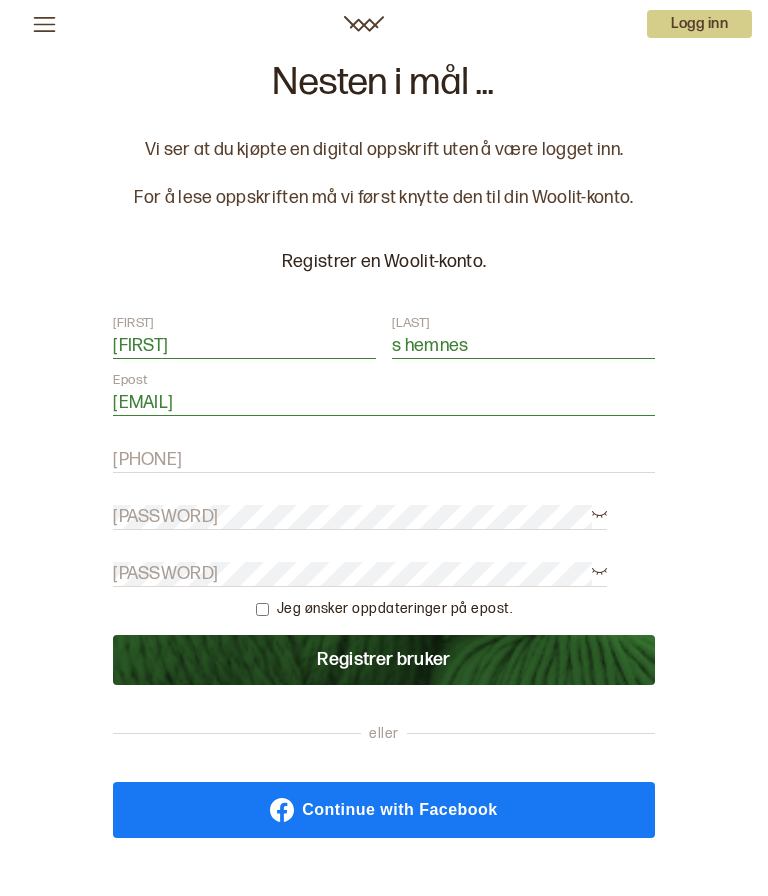 click at bounding box center (262, 609) 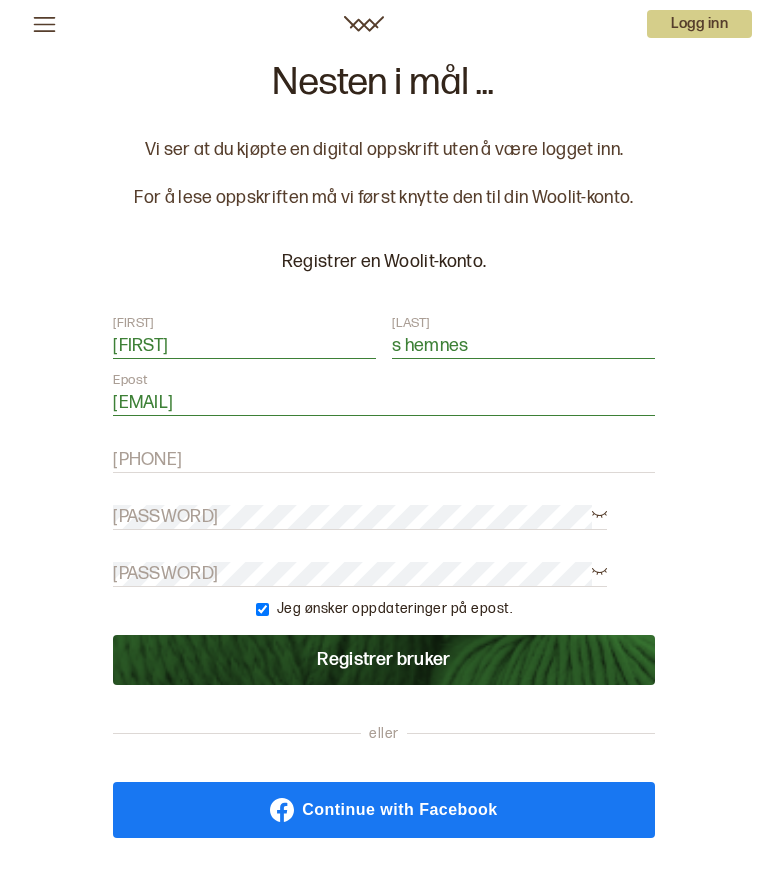 click on "Registrer bruker" at bounding box center (384, 660) 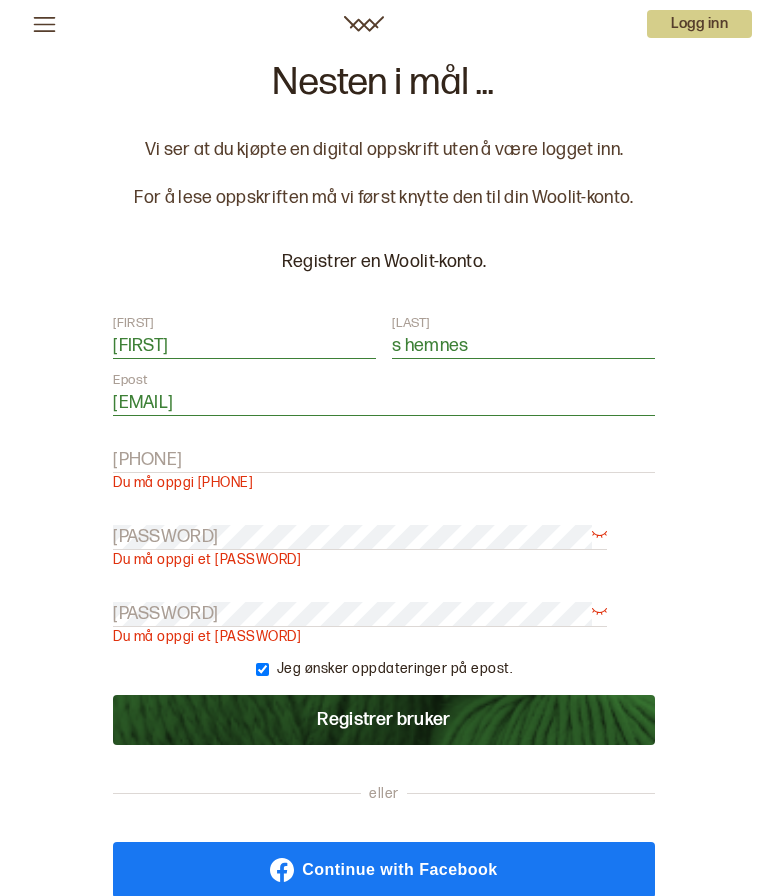 click on "[PHONE]" at bounding box center (384, 460) 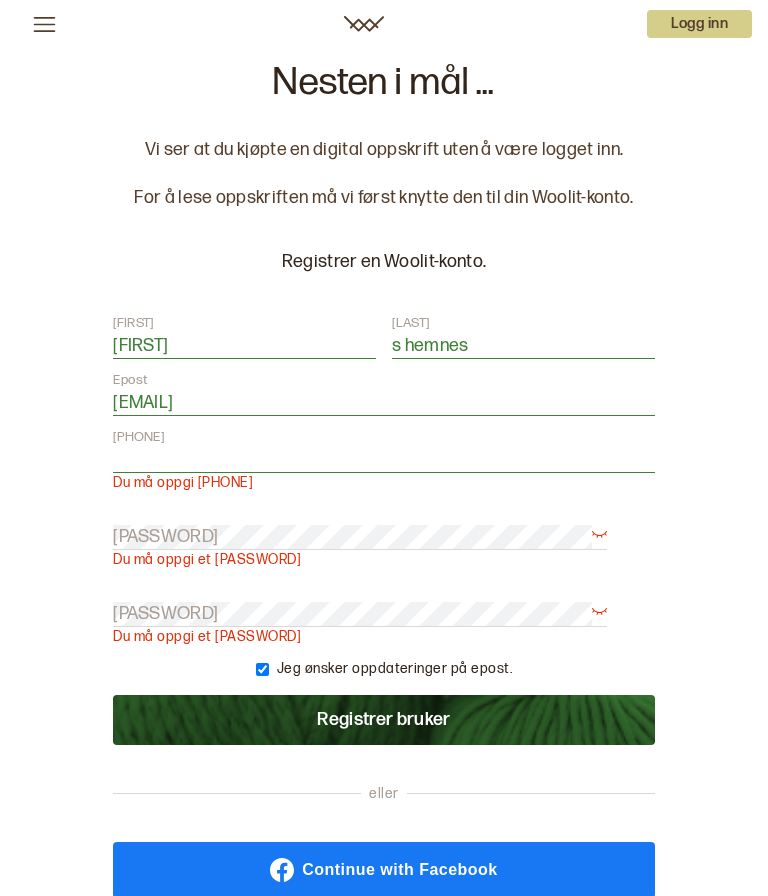 type on "[PHONE]" 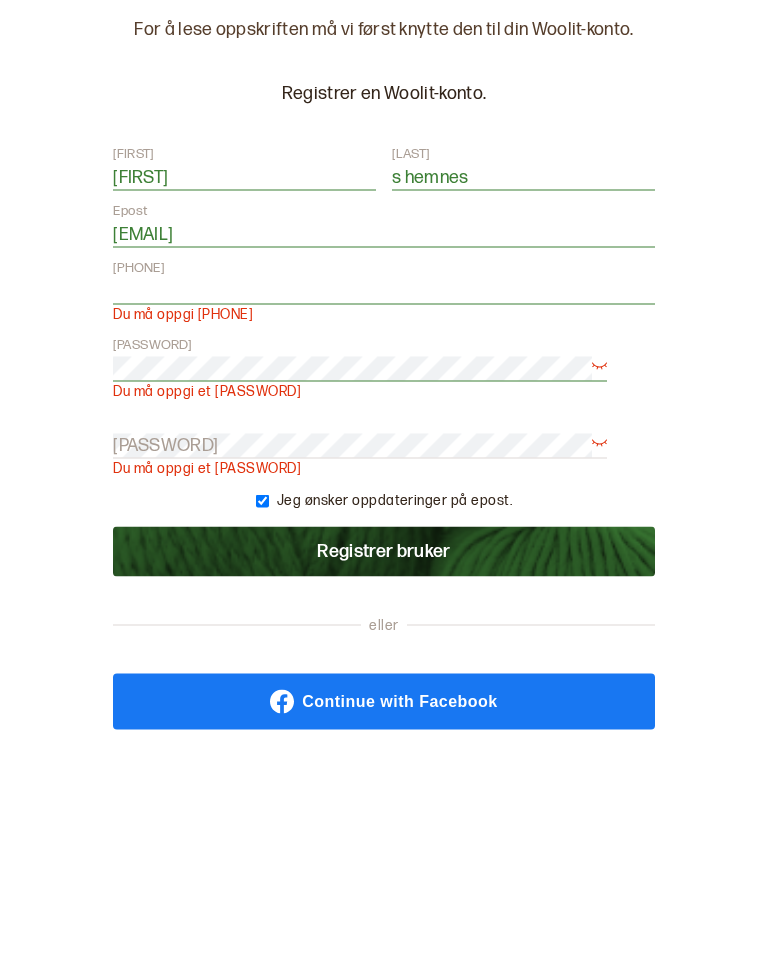 click on "[PASSWORD]" at bounding box center (165, 614) 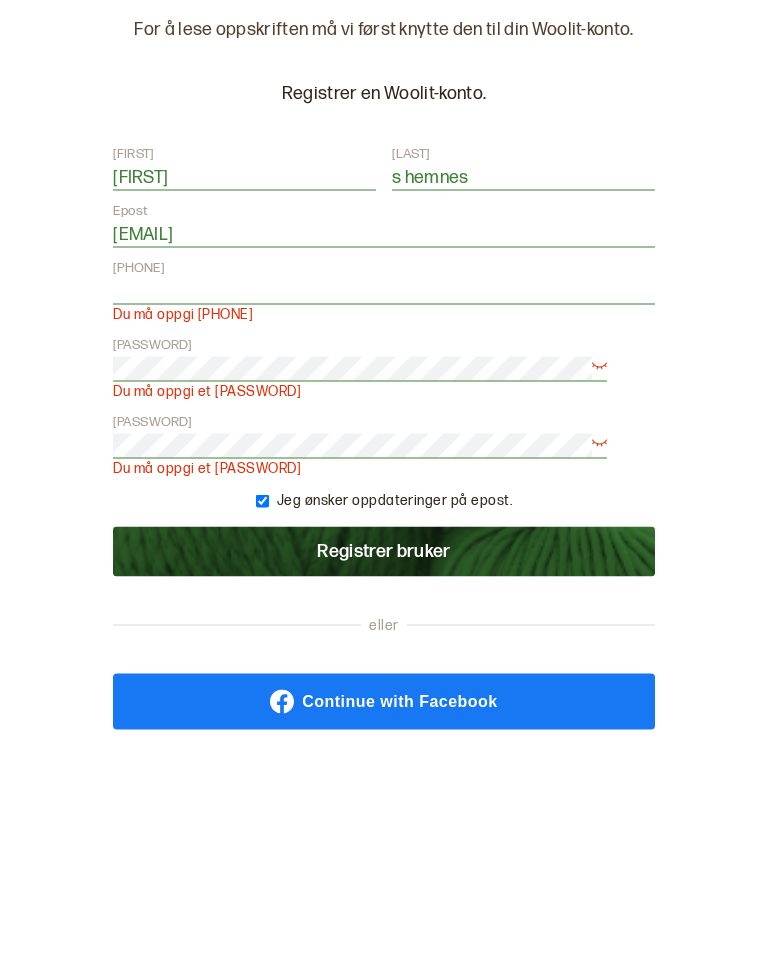 click on "Registrer bruker" at bounding box center (384, 720) 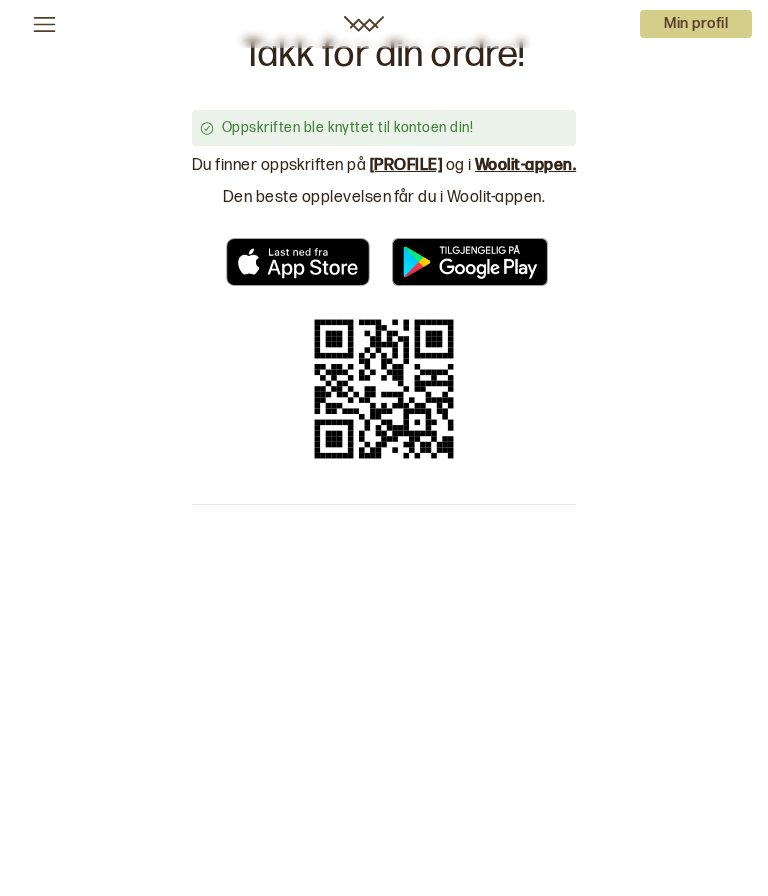 scroll, scrollTop: 0, scrollLeft: 0, axis: both 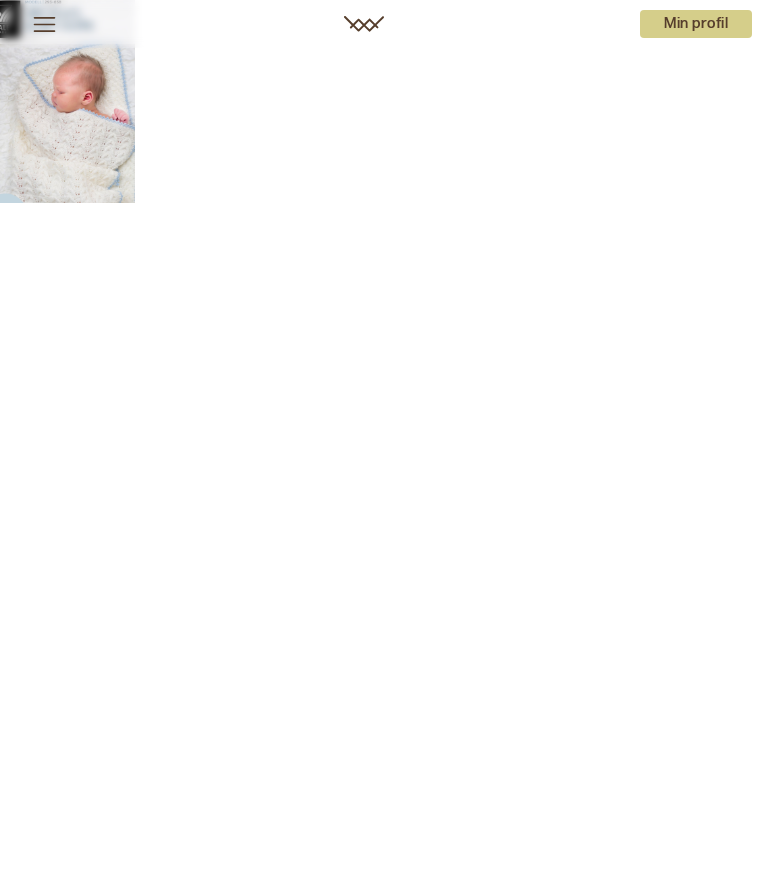 click on "Min profil" at bounding box center (696, 24) 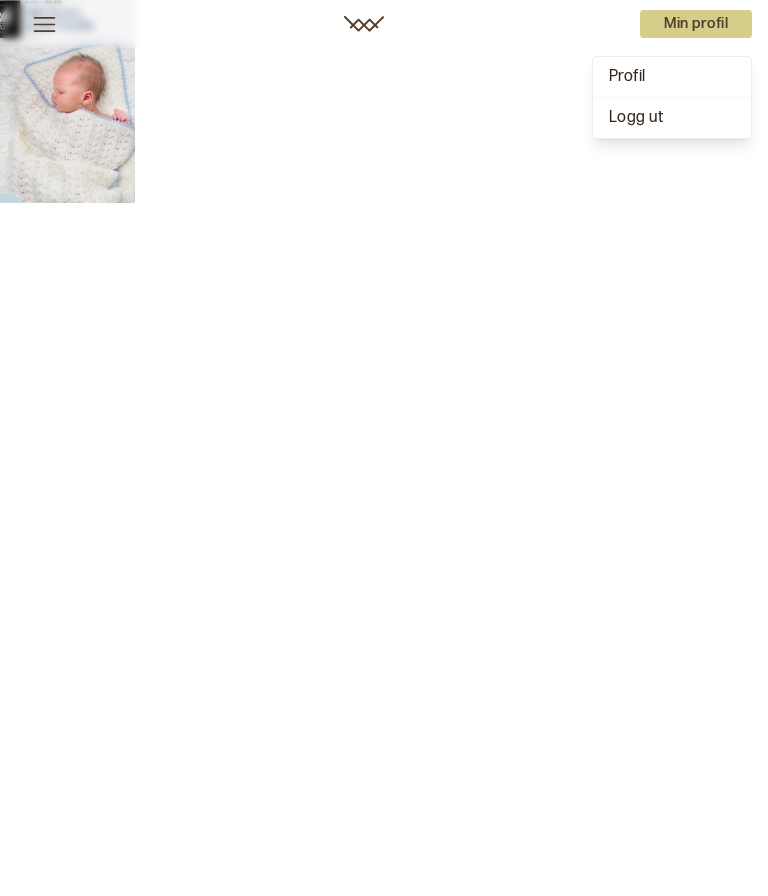 click on "Min profil" at bounding box center (696, 24) 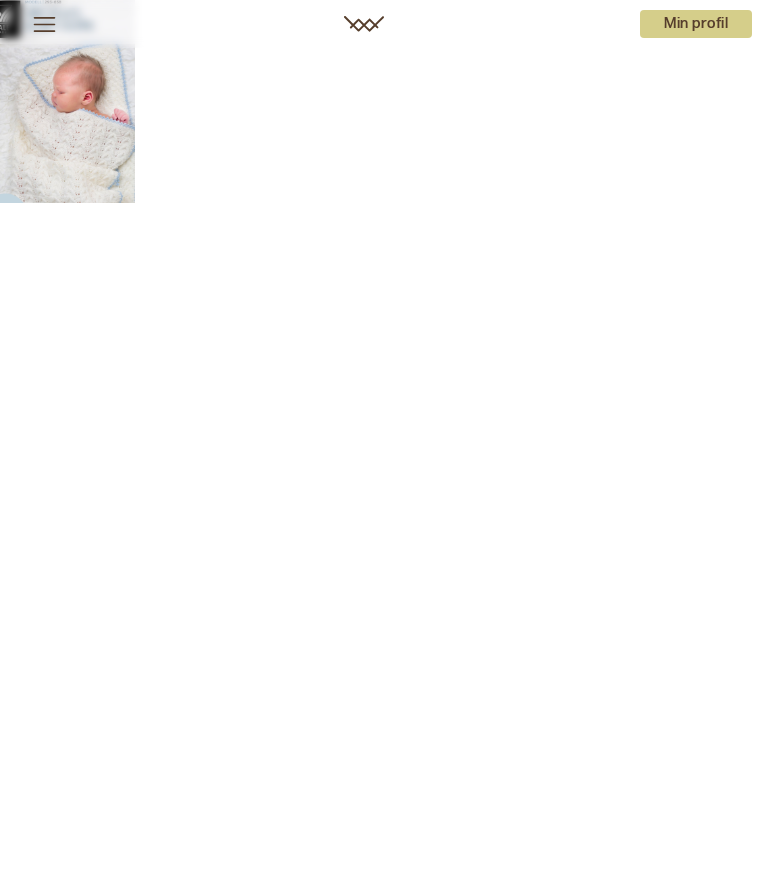 click at bounding box center (67, 101) 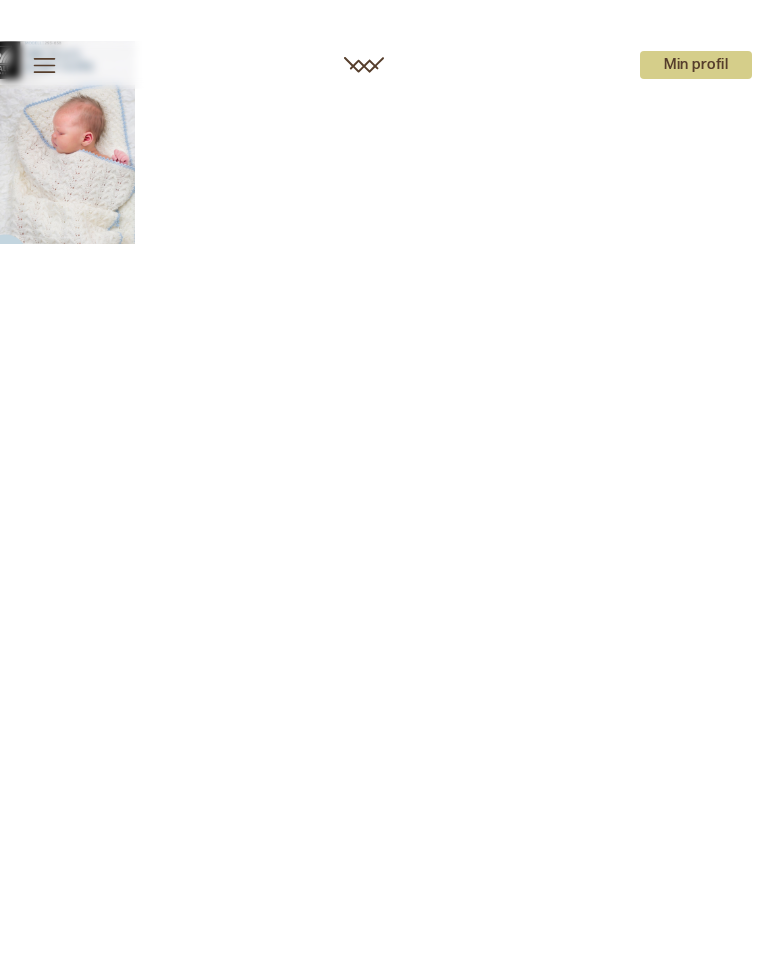 scroll, scrollTop: 7, scrollLeft: 0, axis: vertical 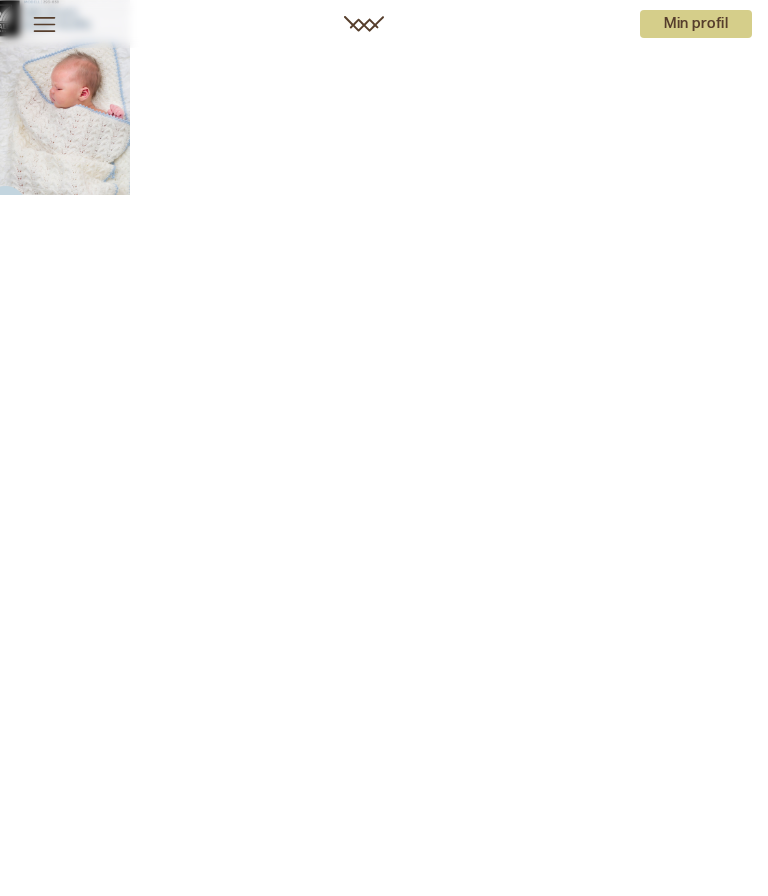click at bounding box center (364, 24) 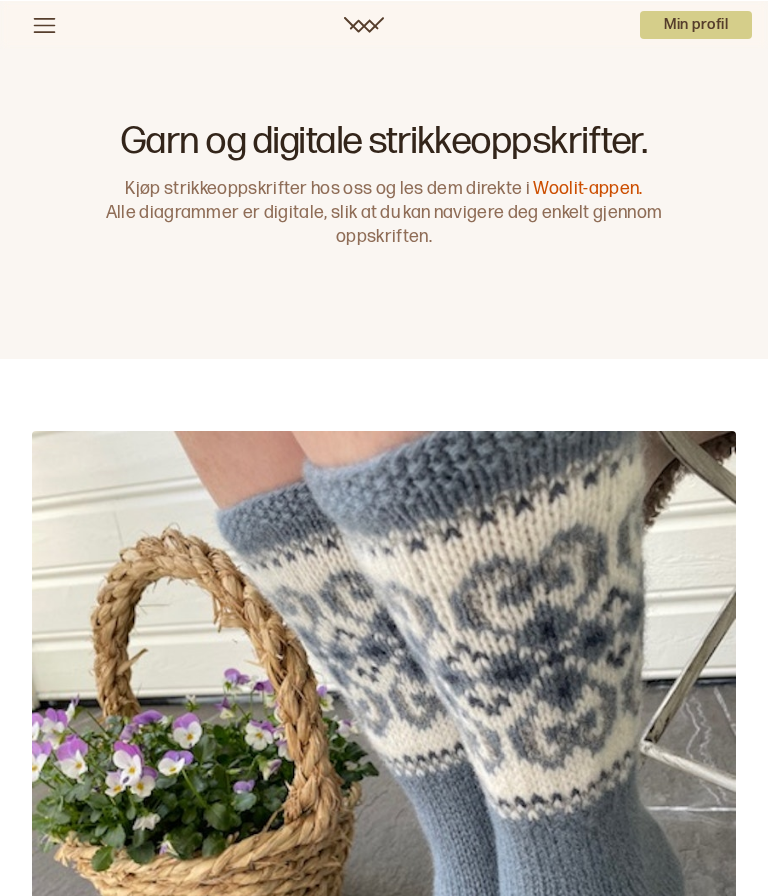 scroll, scrollTop: -1, scrollLeft: 0, axis: vertical 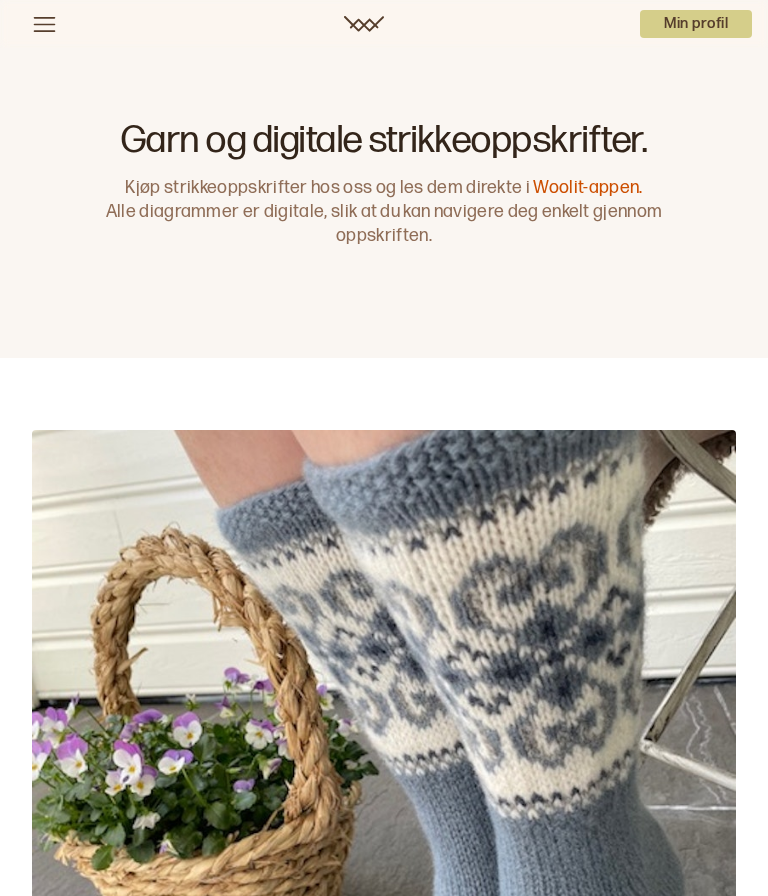 click at bounding box center [44, 24] 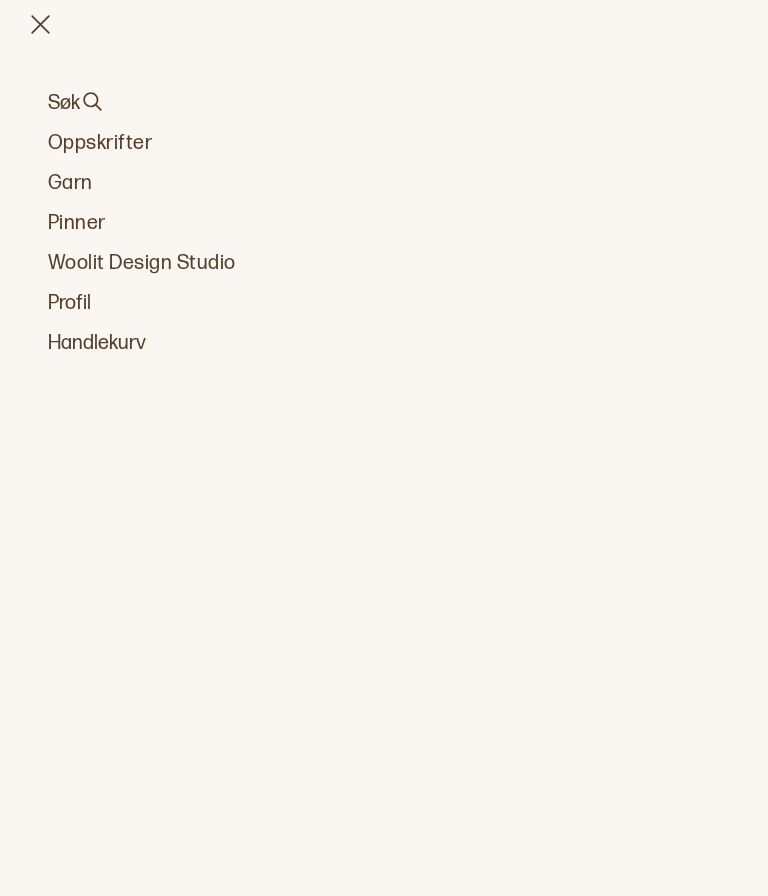 click on "Oppskrifter" at bounding box center (384, 143) 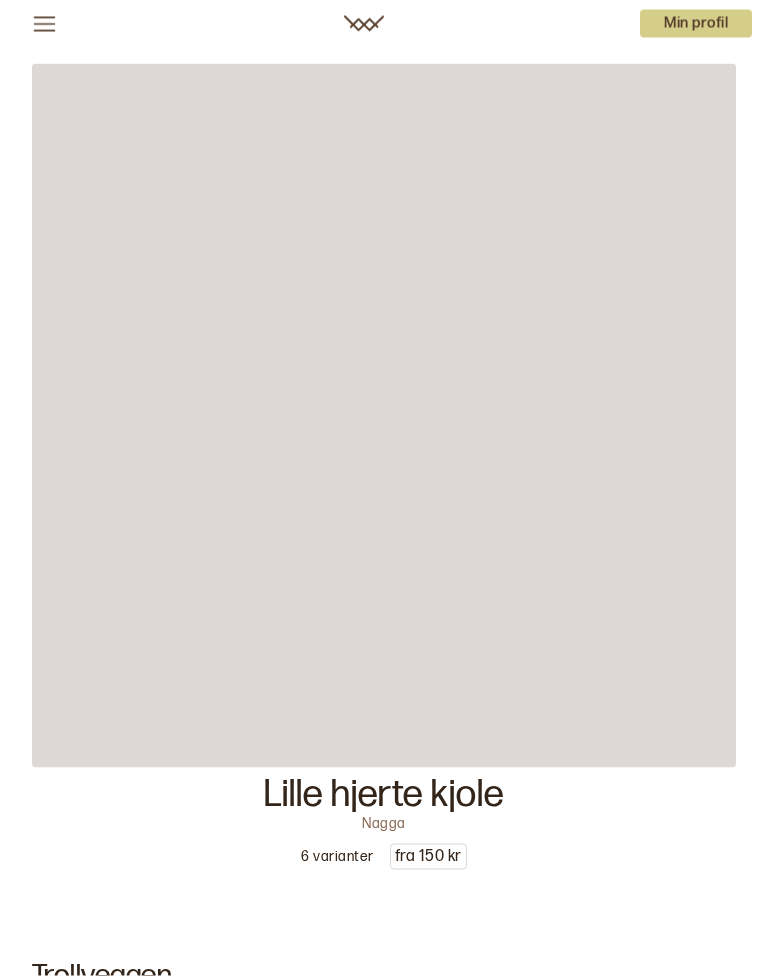 scroll, scrollTop: 8391, scrollLeft: 0, axis: vertical 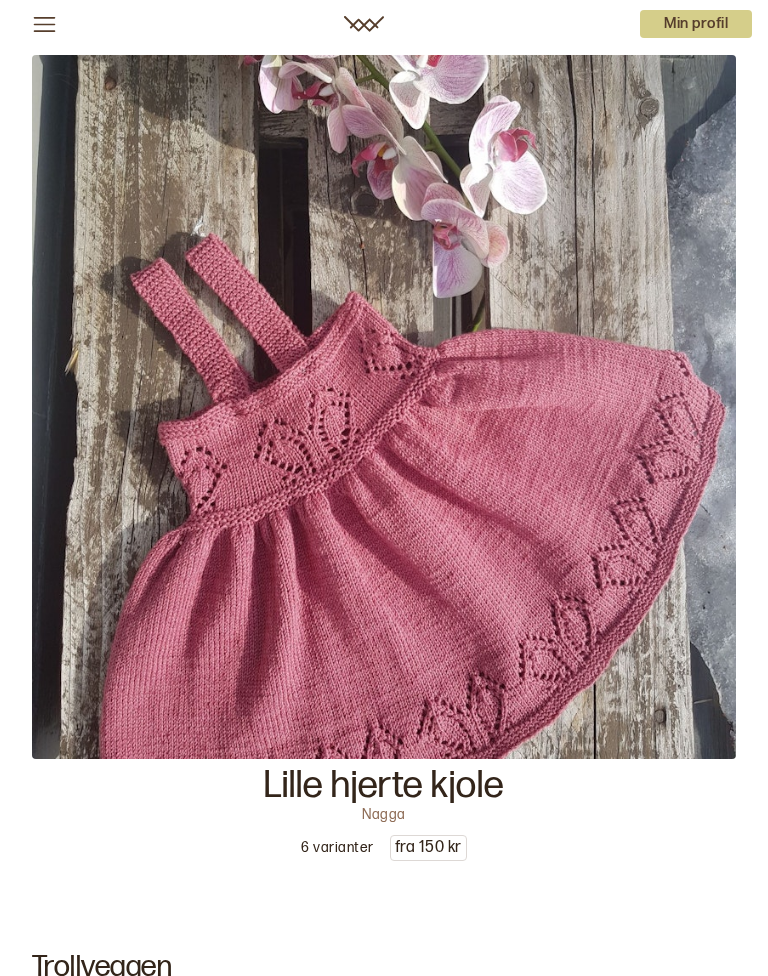 click at bounding box center (384, 407) 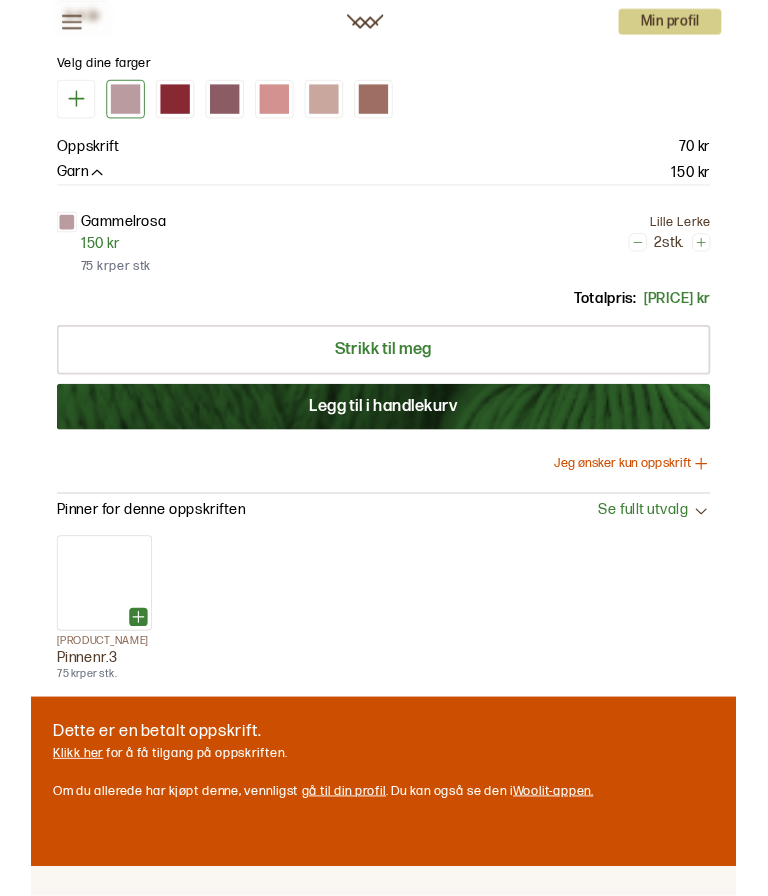 scroll, scrollTop: 0, scrollLeft: 0, axis: both 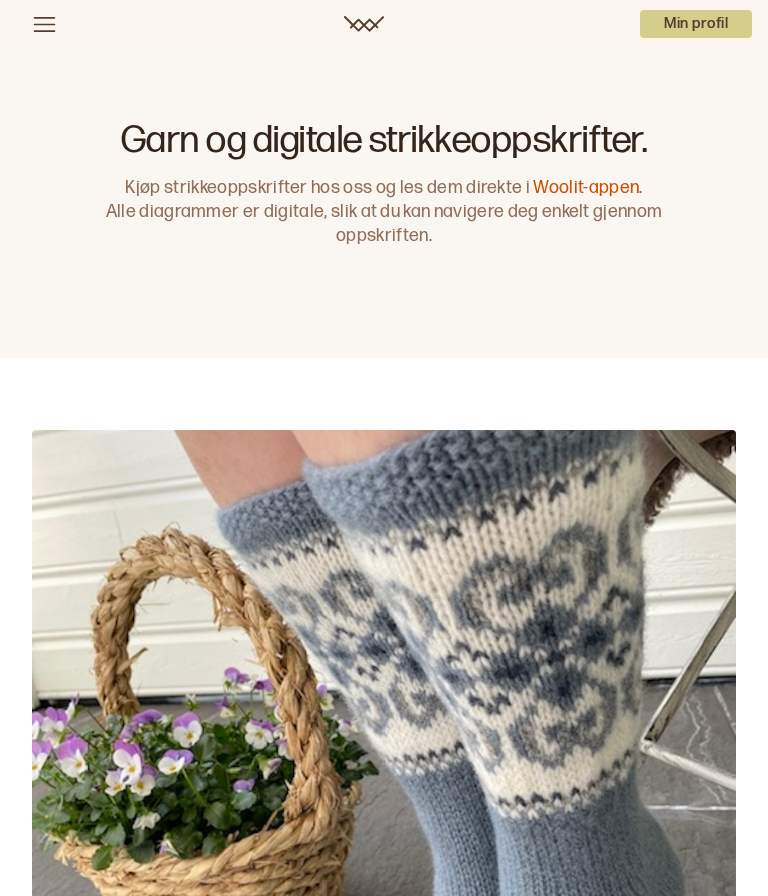 click on "Min profil" at bounding box center [696, 24] 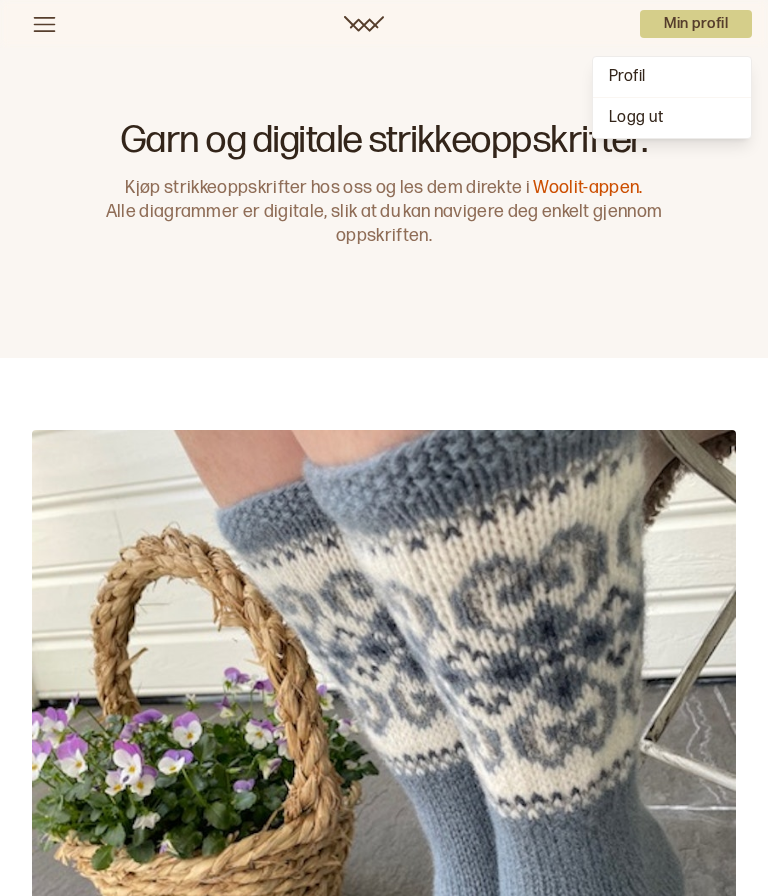 click on "Profil" at bounding box center (672, 77) 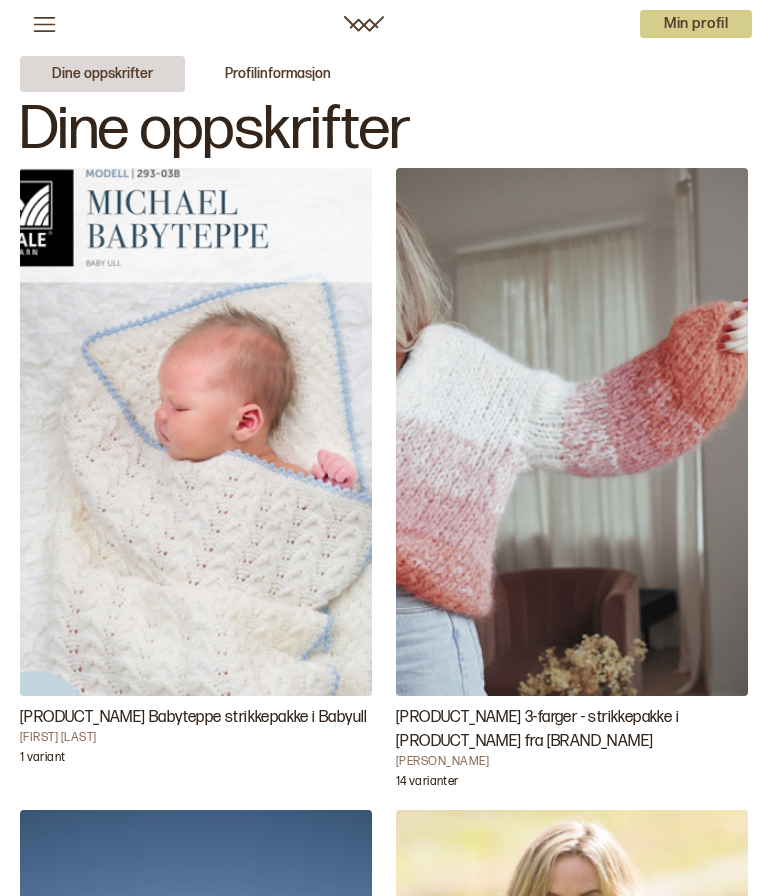 click at bounding box center (196, 432) 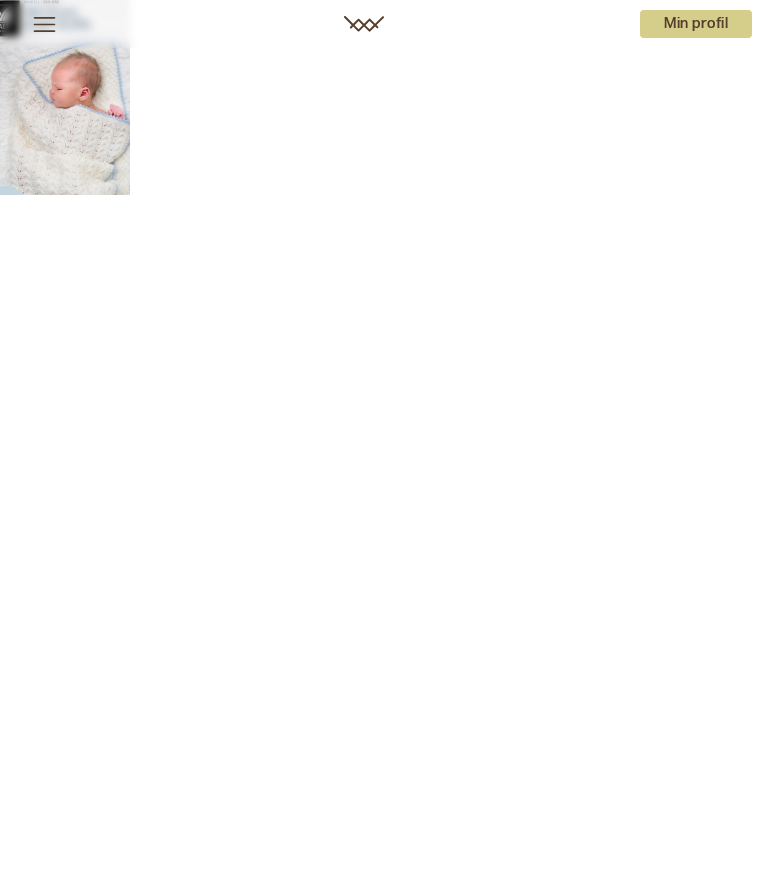 click at bounding box center (44, 24) 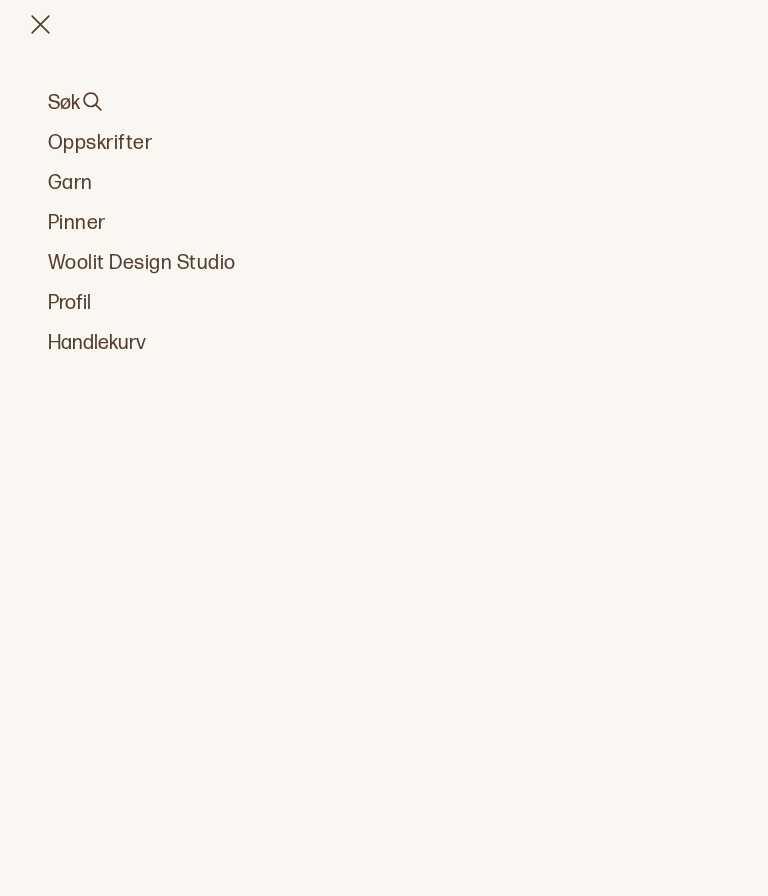 click on "Oppskrifter" at bounding box center [384, 143] 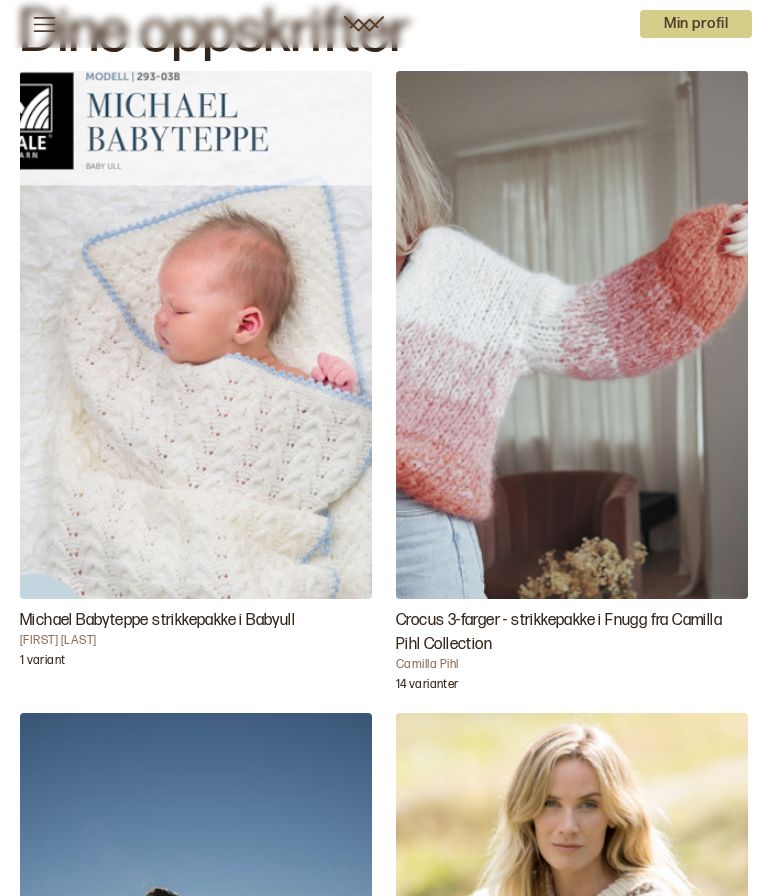 scroll, scrollTop: 0, scrollLeft: 0, axis: both 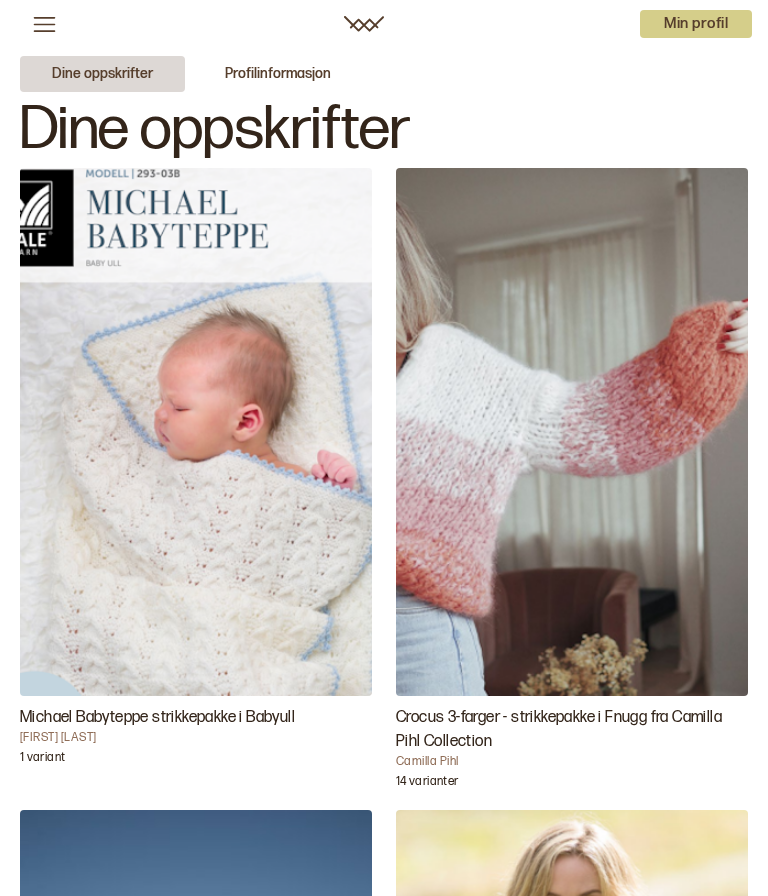 click at bounding box center [196, 432] 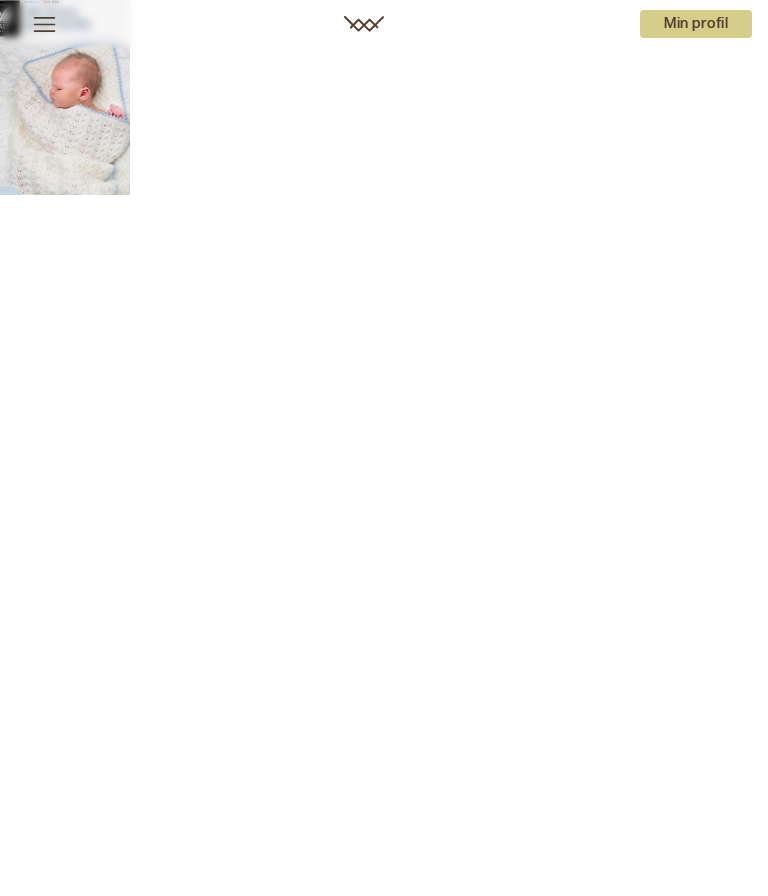 click at bounding box center [65, 97] 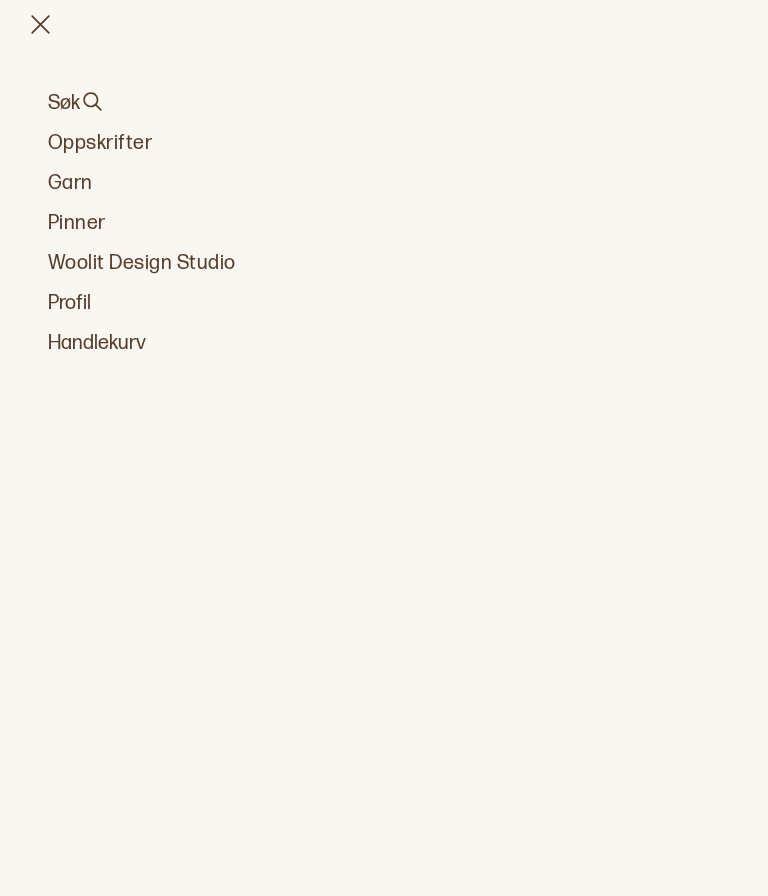 click on "Handlekurv" at bounding box center [384, 343] 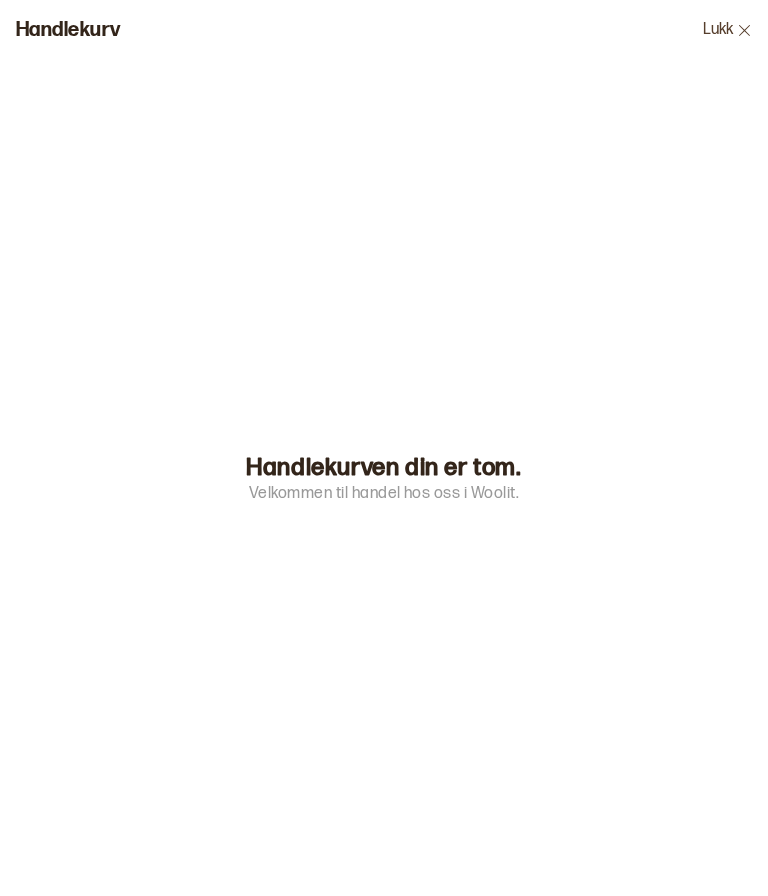 click at bounding box center [744, 30] 